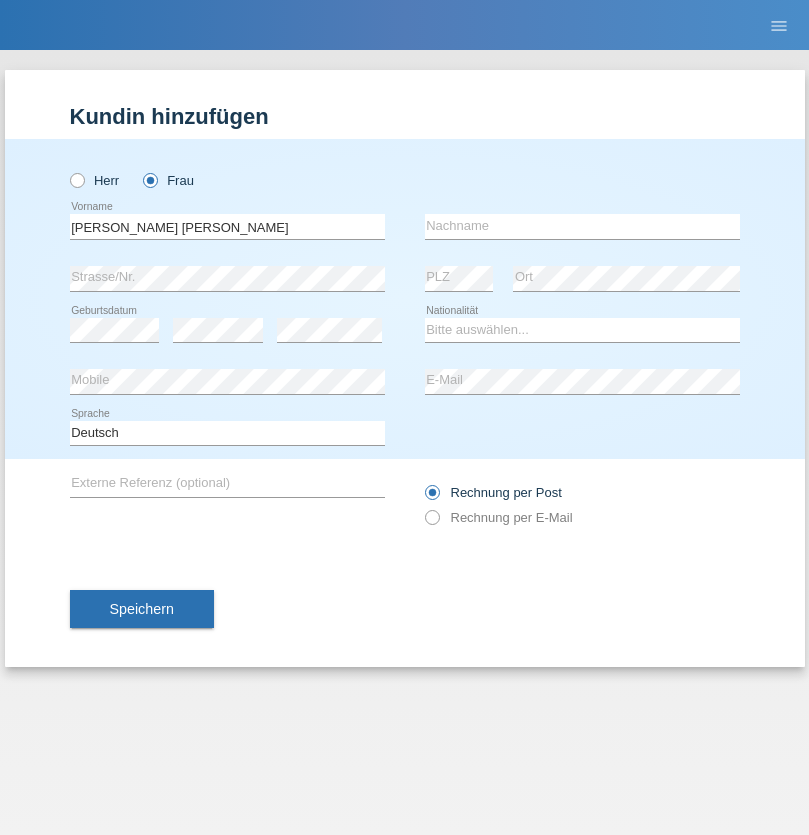 scroll, scrollTop: 0, scrollLeft: 0, axis: both 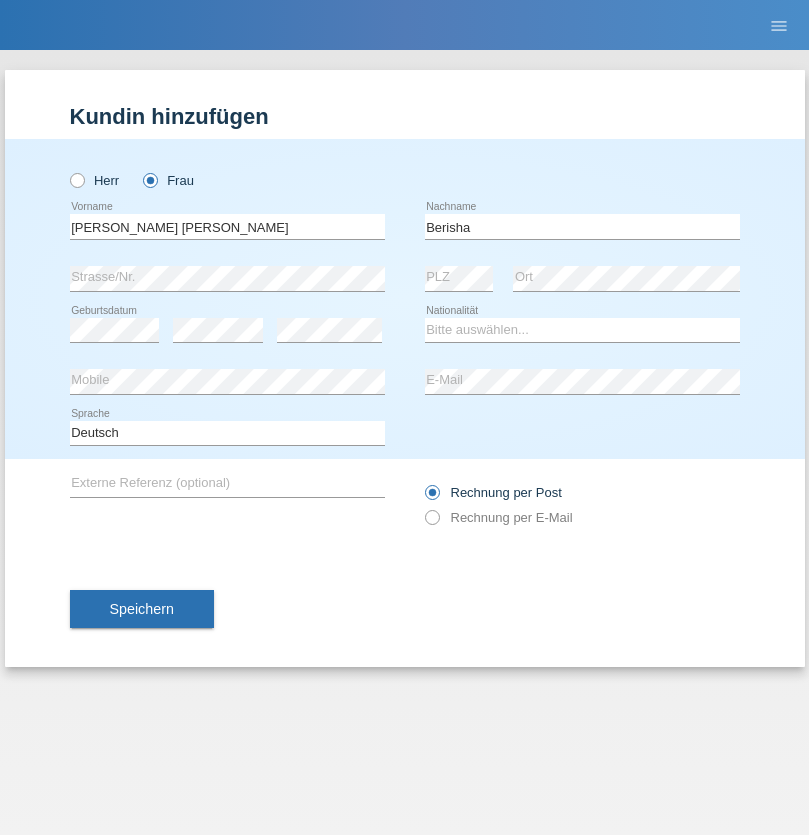 type on "Berisha" 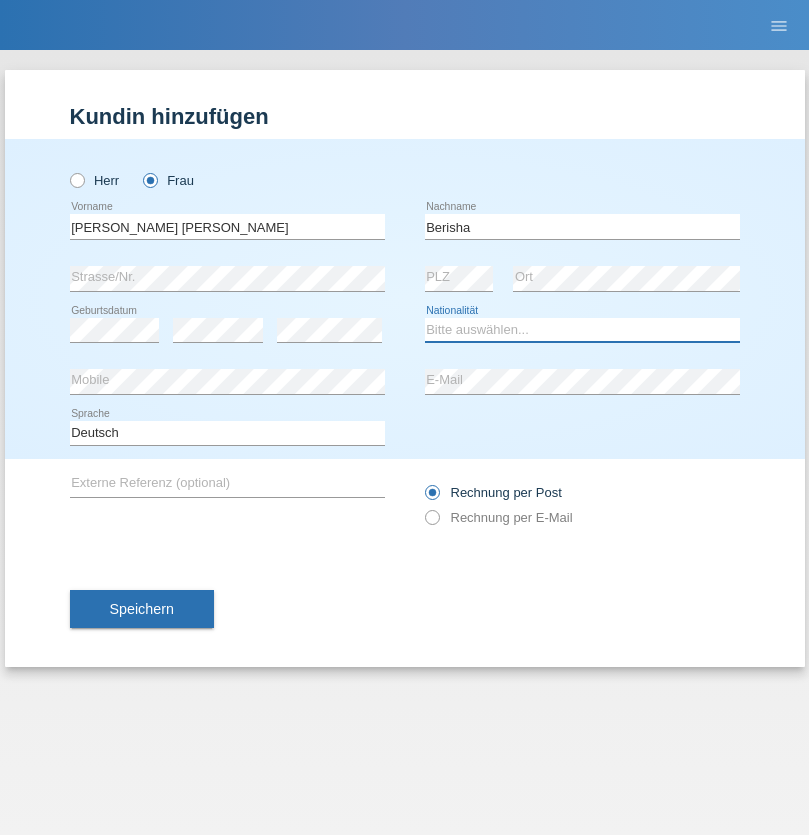 select on "DE" 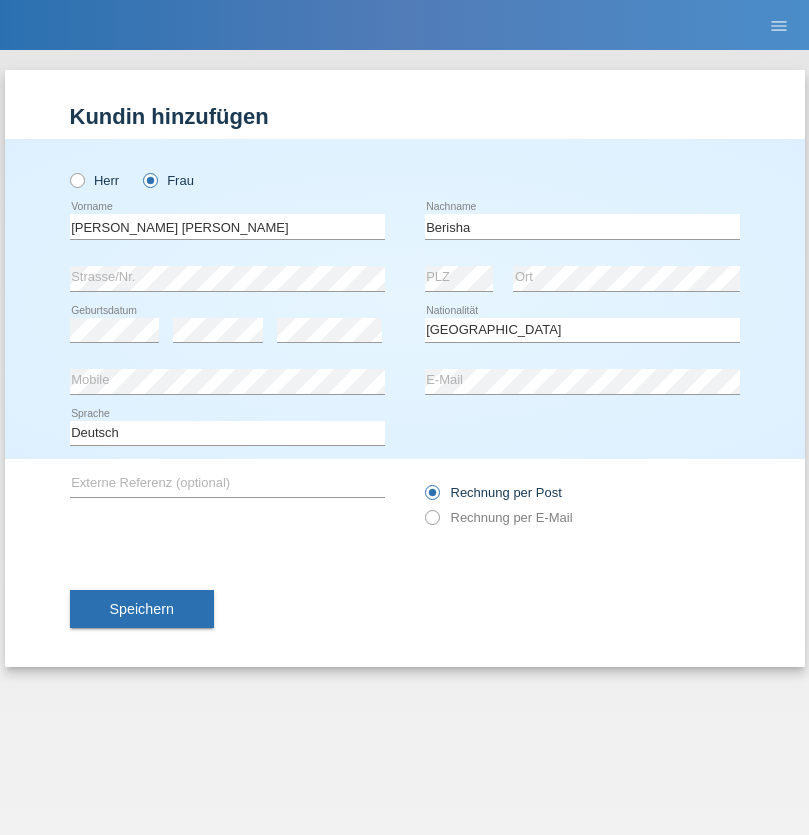 select on "C" 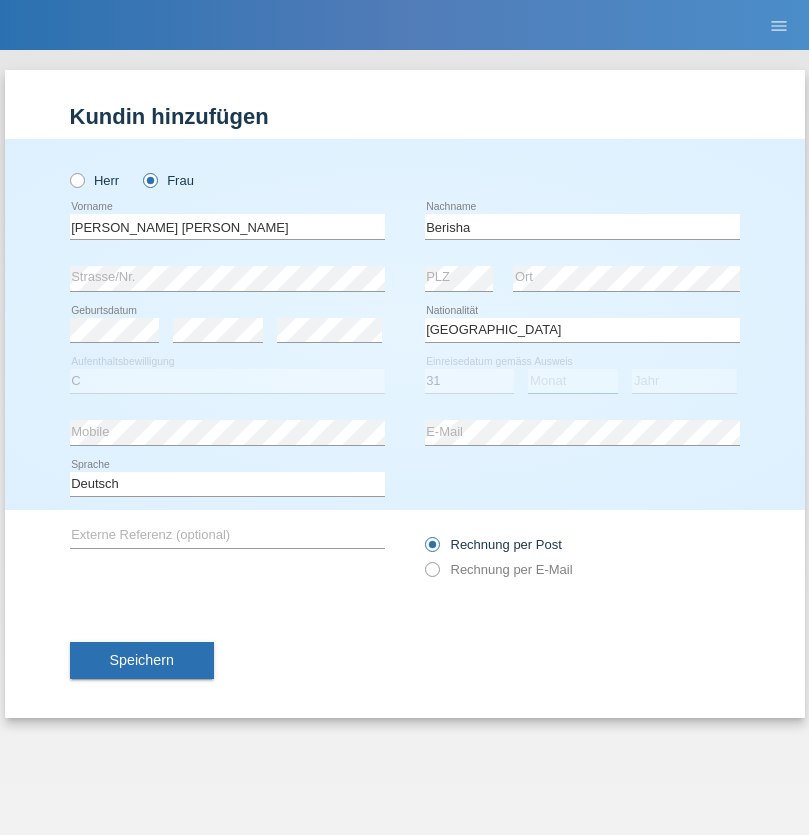 select on "01" 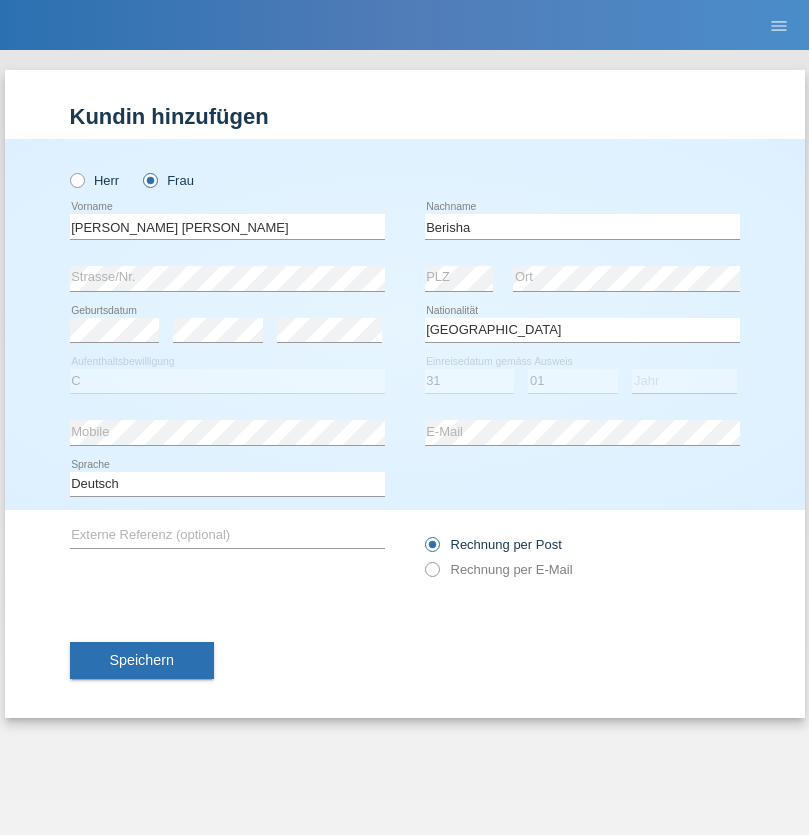 select on "2021" 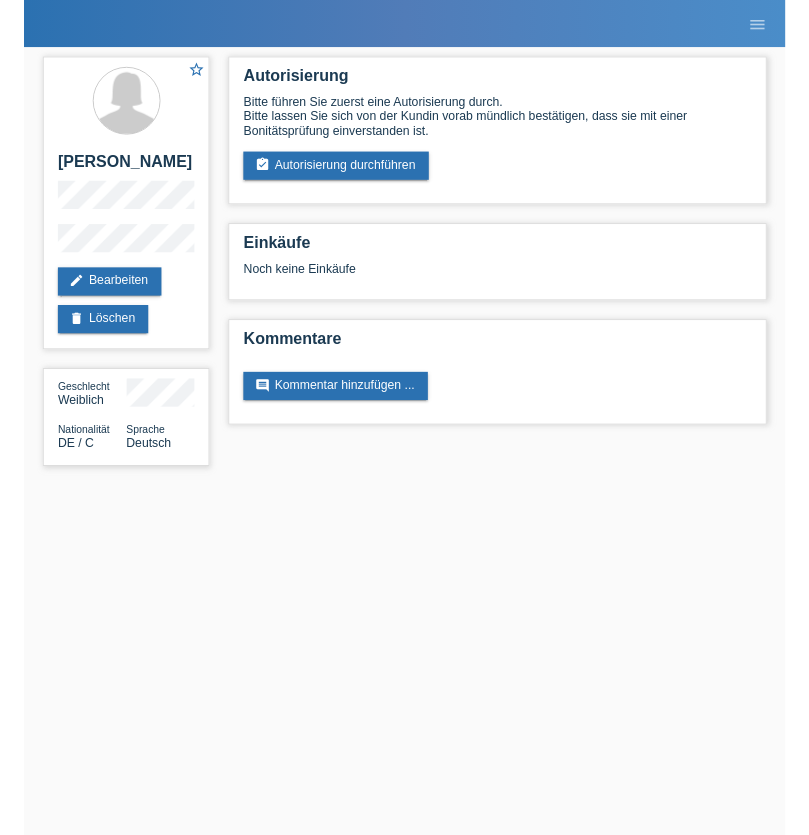 scroll, scrollTop: 0, scrollLeft: 0, axis: both 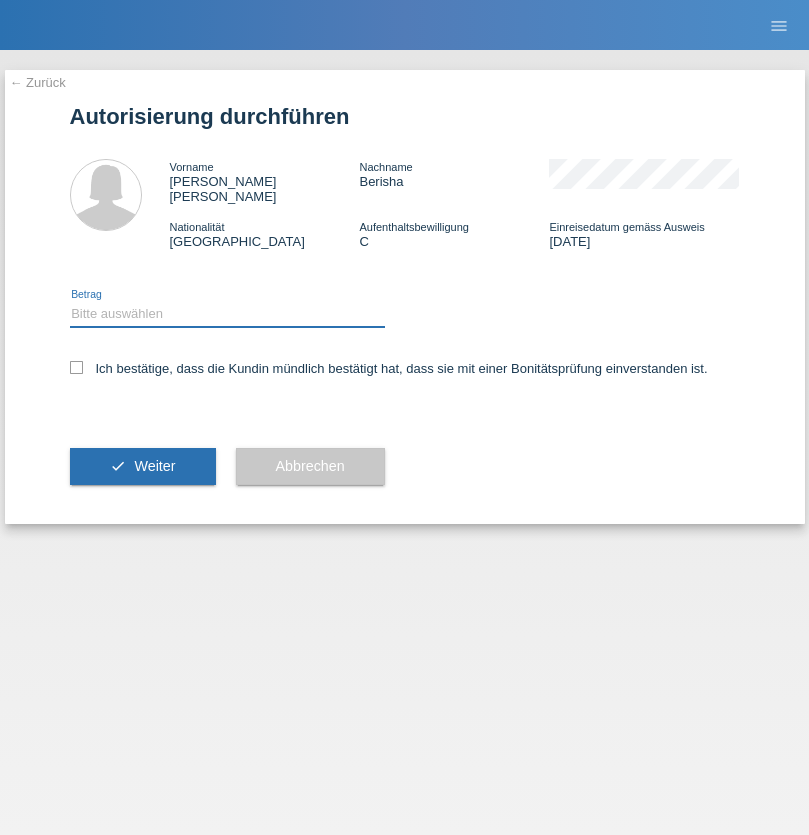 select on "1" 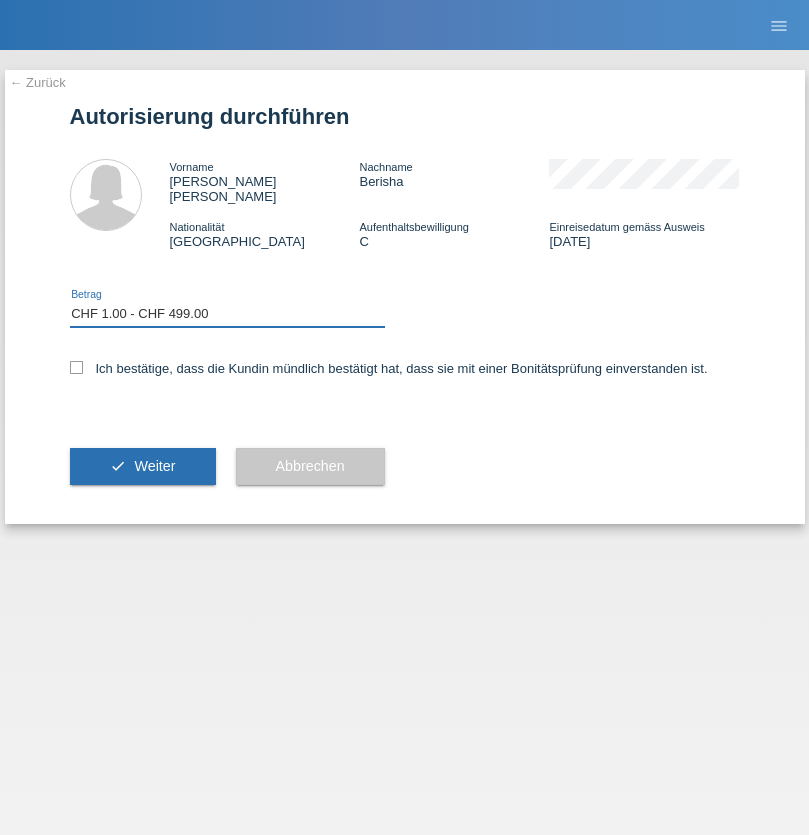 scroll, scrollTop: 0, scrollLeft: 0, axis: both 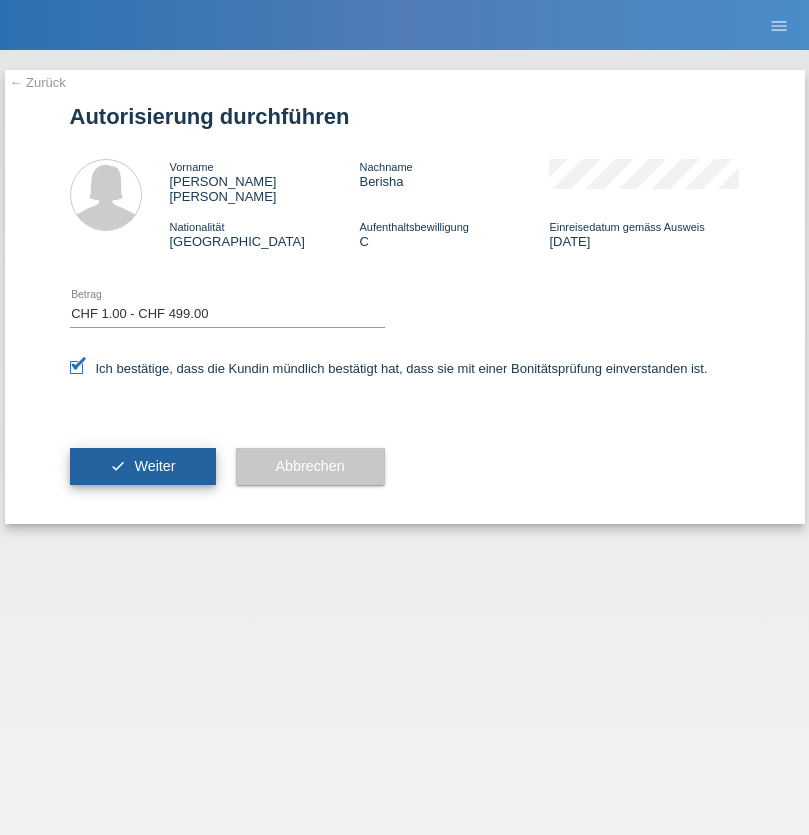 click on "Weiter" at bounding box center (154, 466) 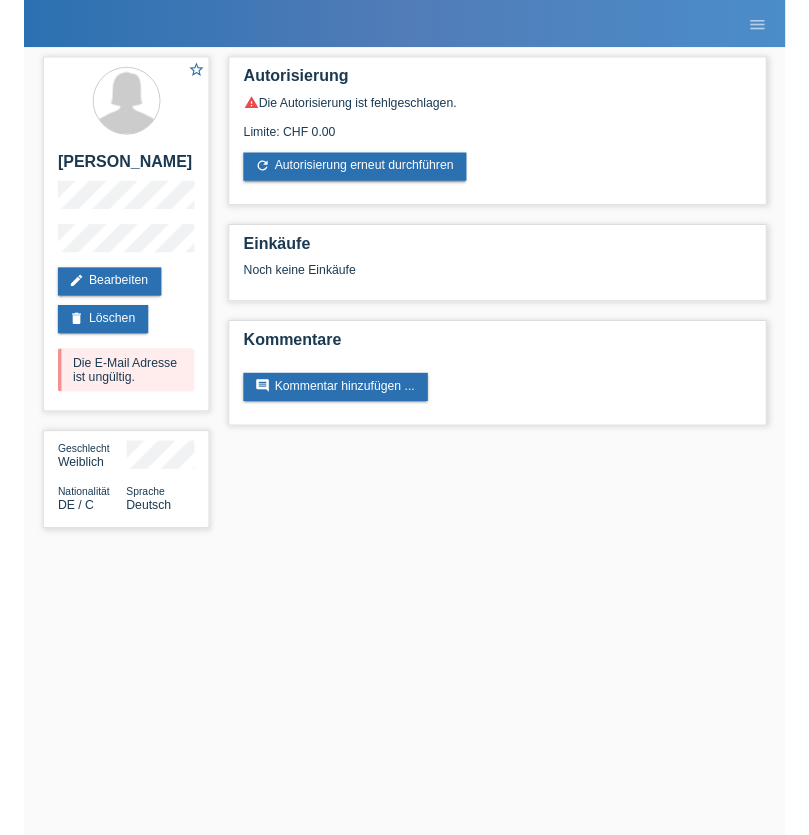 scroll, scrollTop: 0, scrollLeft: 0, axis: both 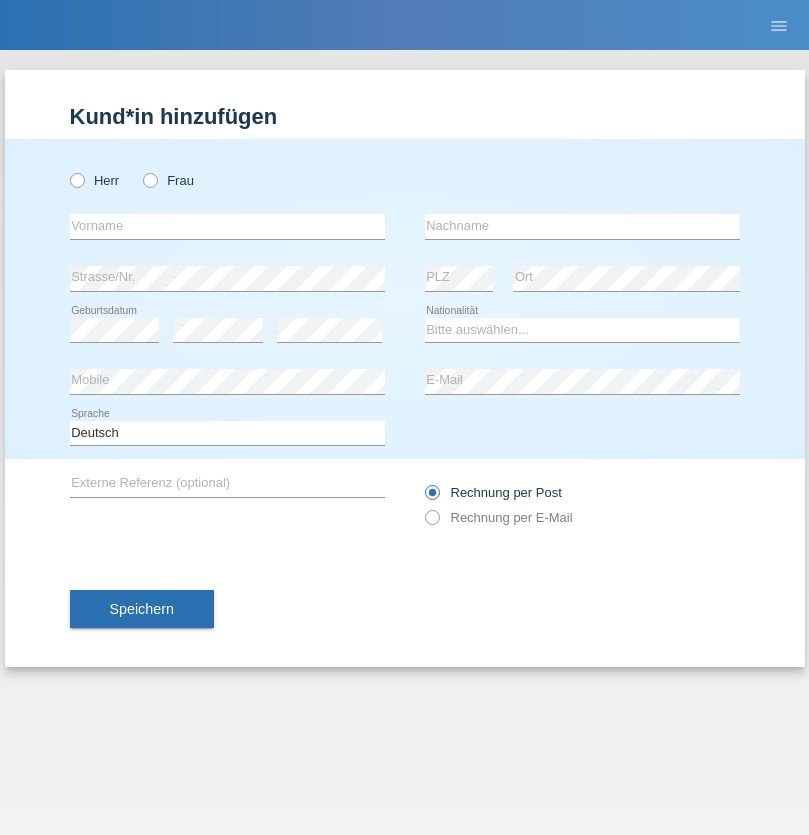 radio on "true" 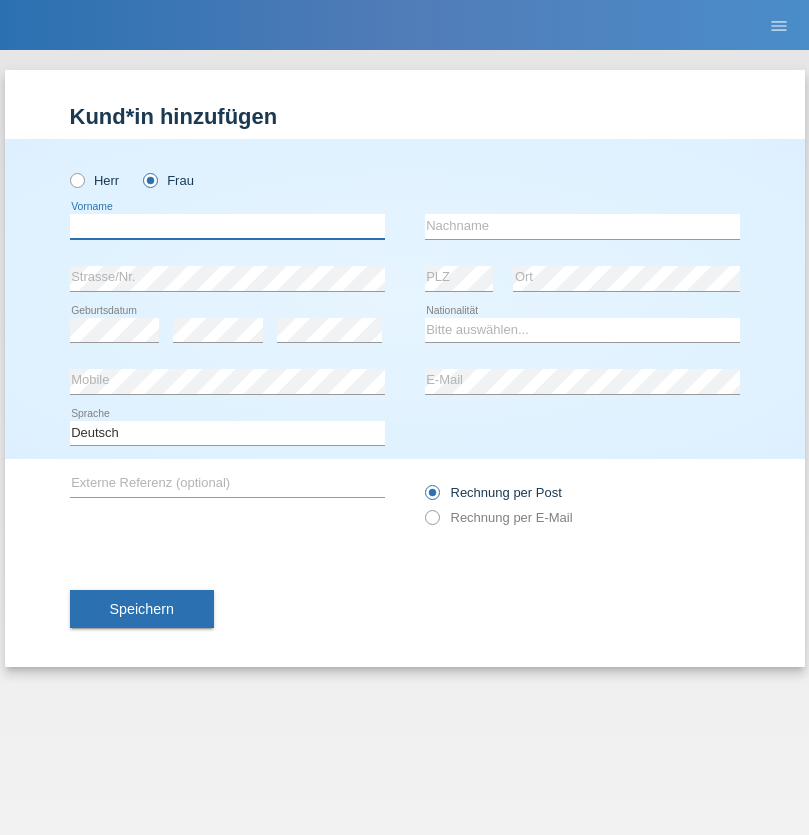 click at bounding box center [227, 226] 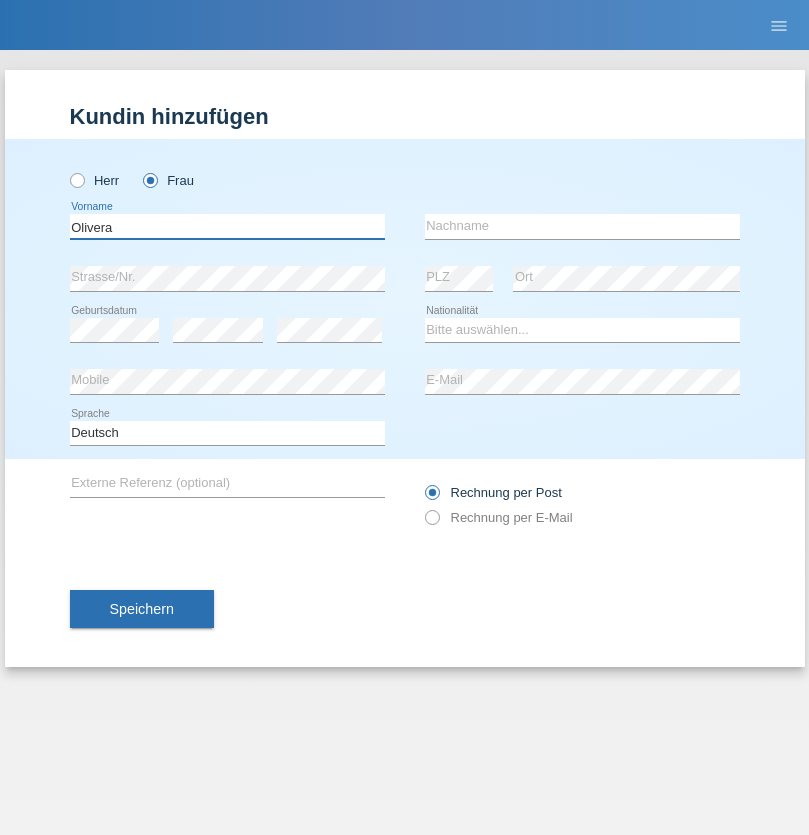 type on "Olivera" 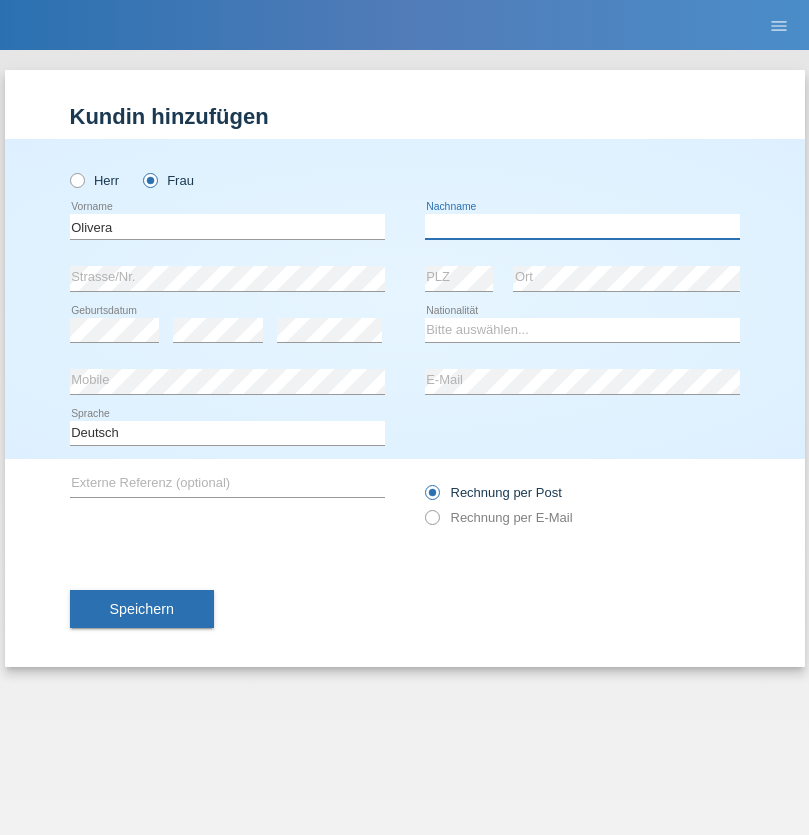 click at bounding box center [582, 226] 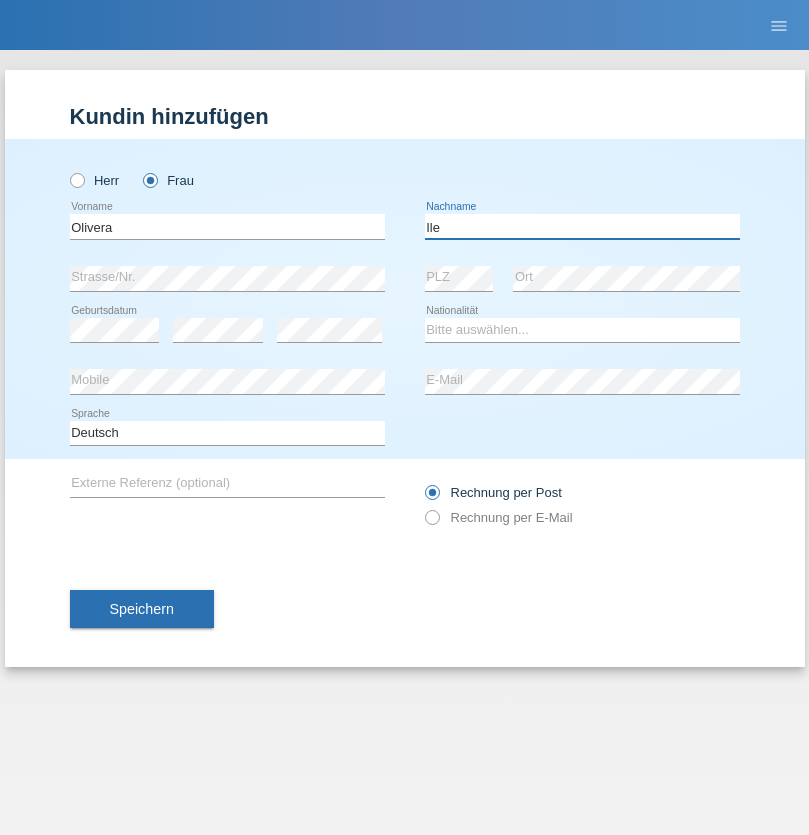 type on "Ile" 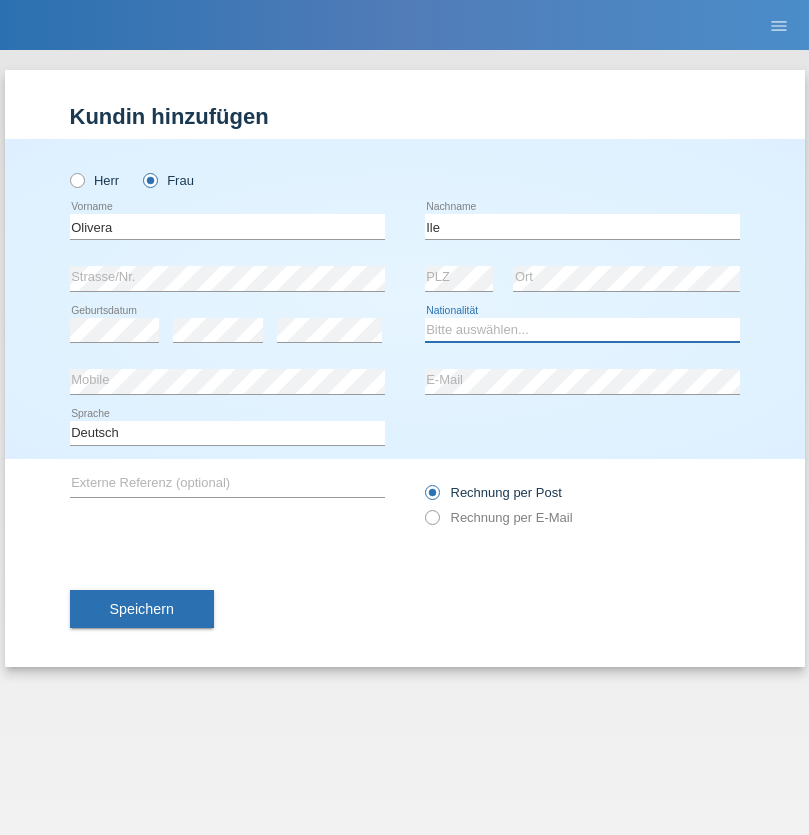 select on "CH" 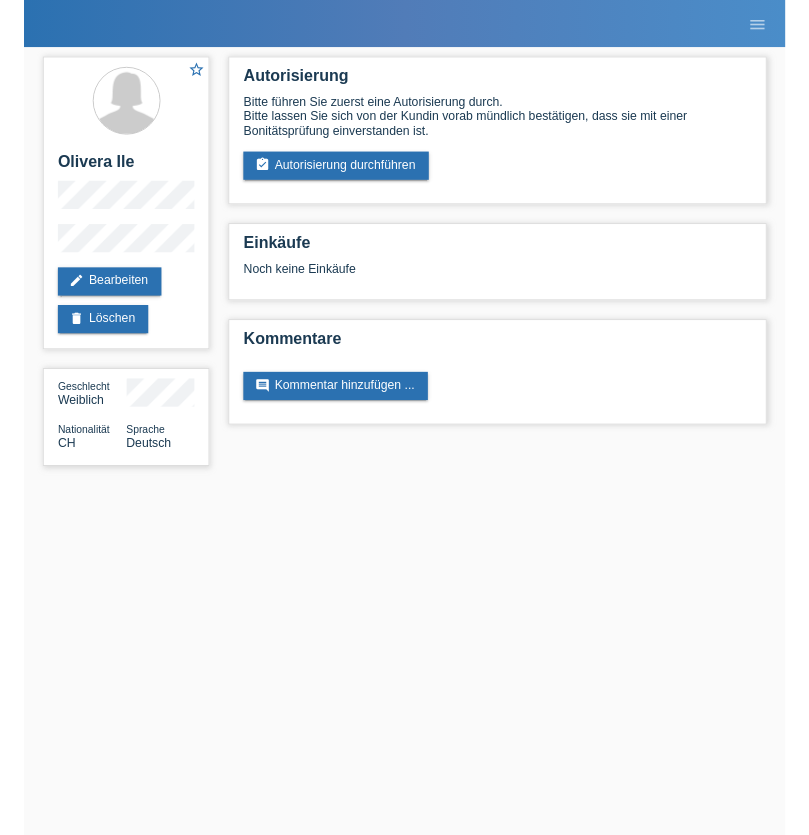 scroll, scrollTop: 0, scrollLeft: 0, axis: both 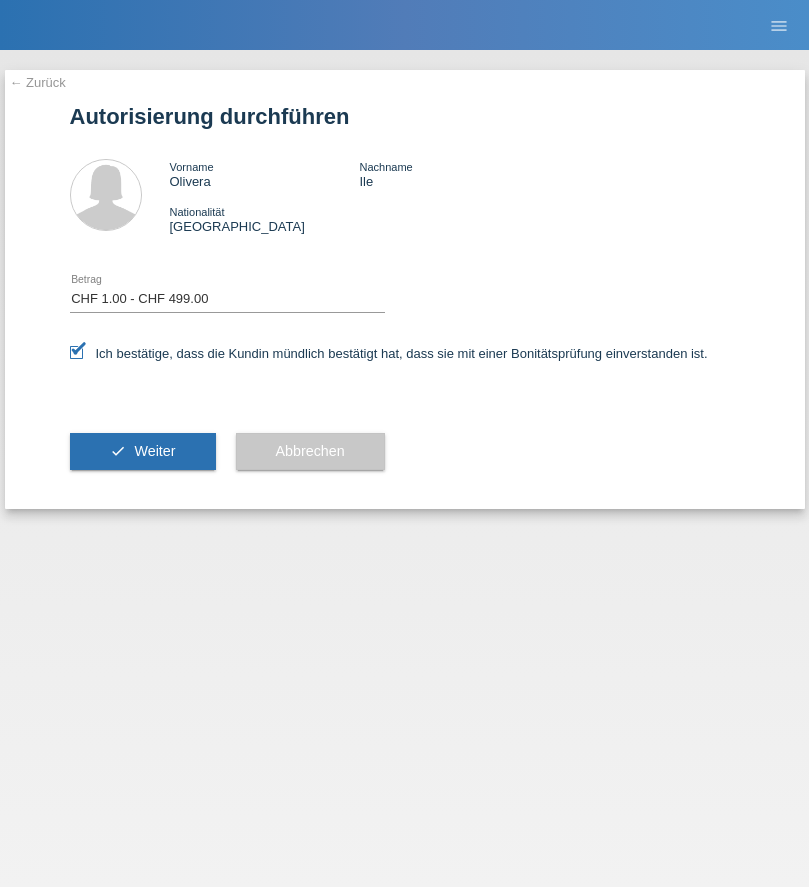 select on "1" 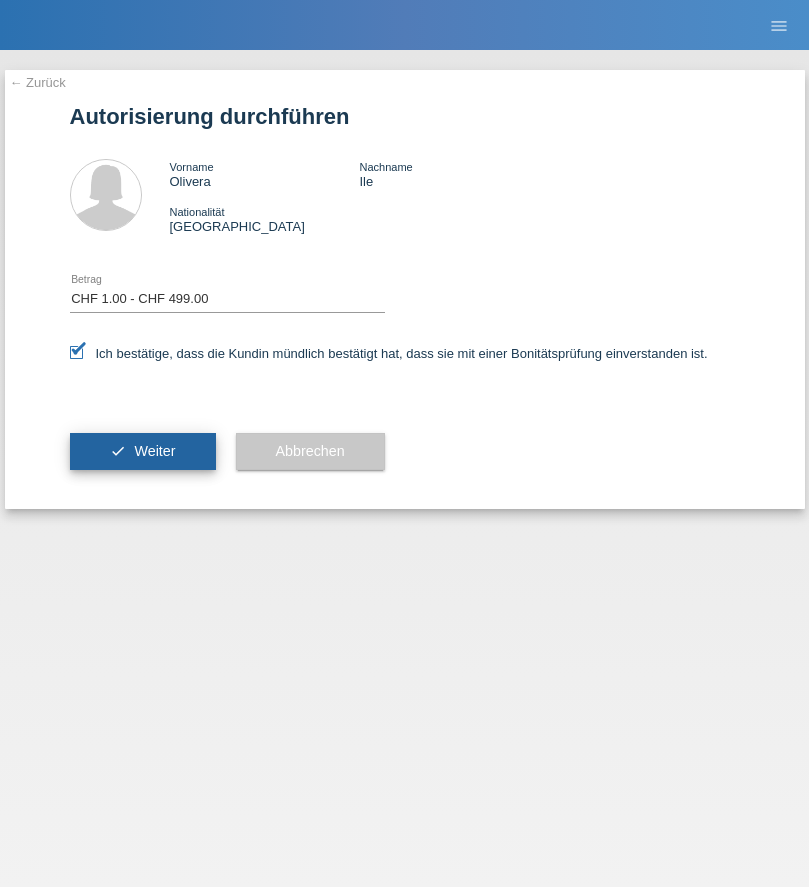 click on "Weiter" at bounding box center [154, 451] 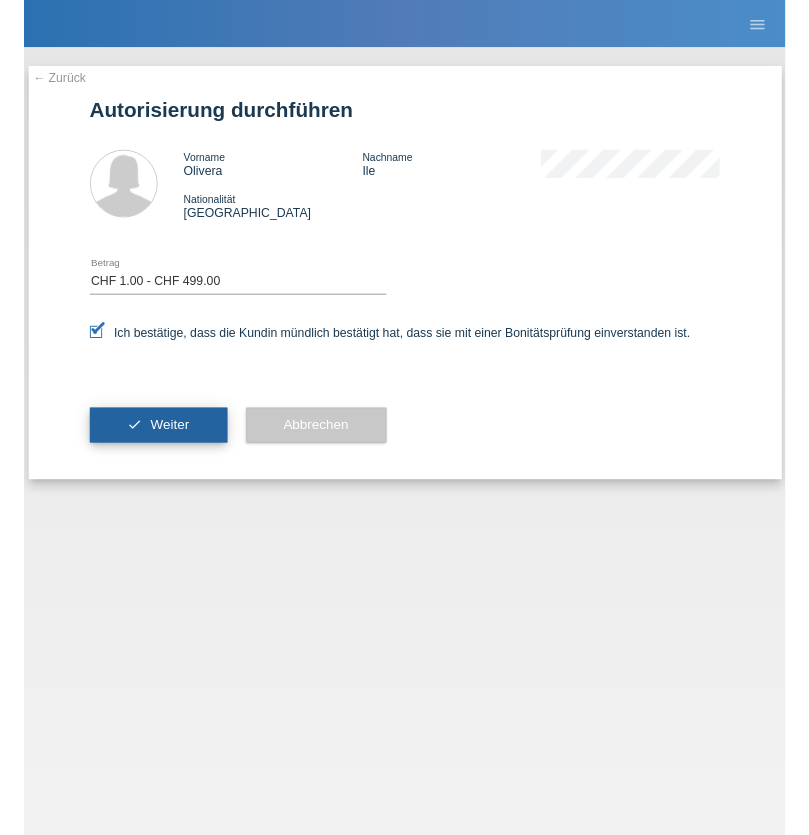 scroll, scrollTop: 0, scrollLeft: 0, axis: both 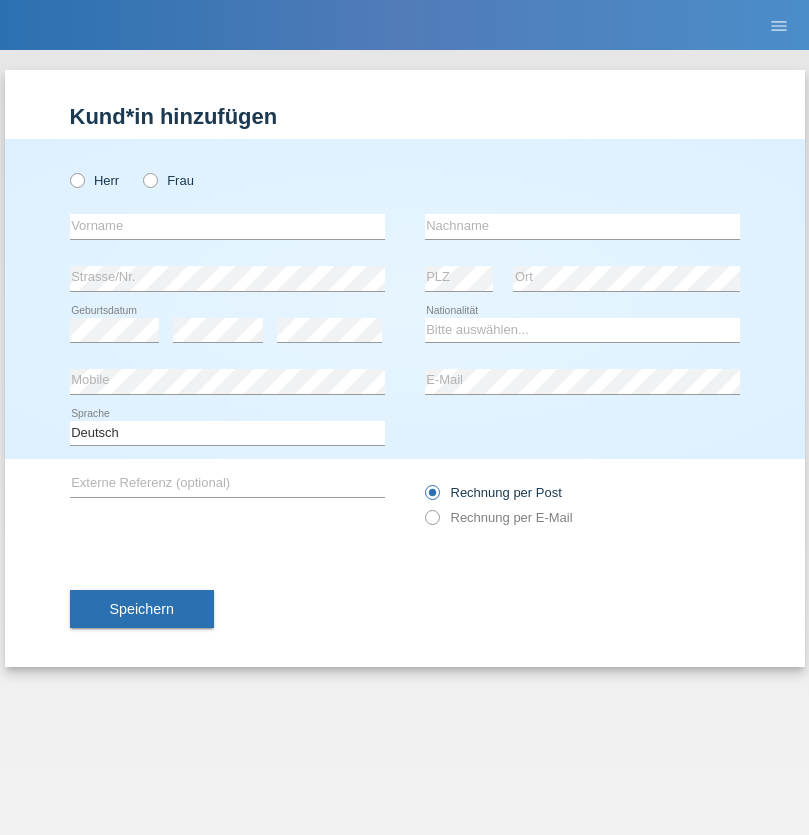 radio on "true" 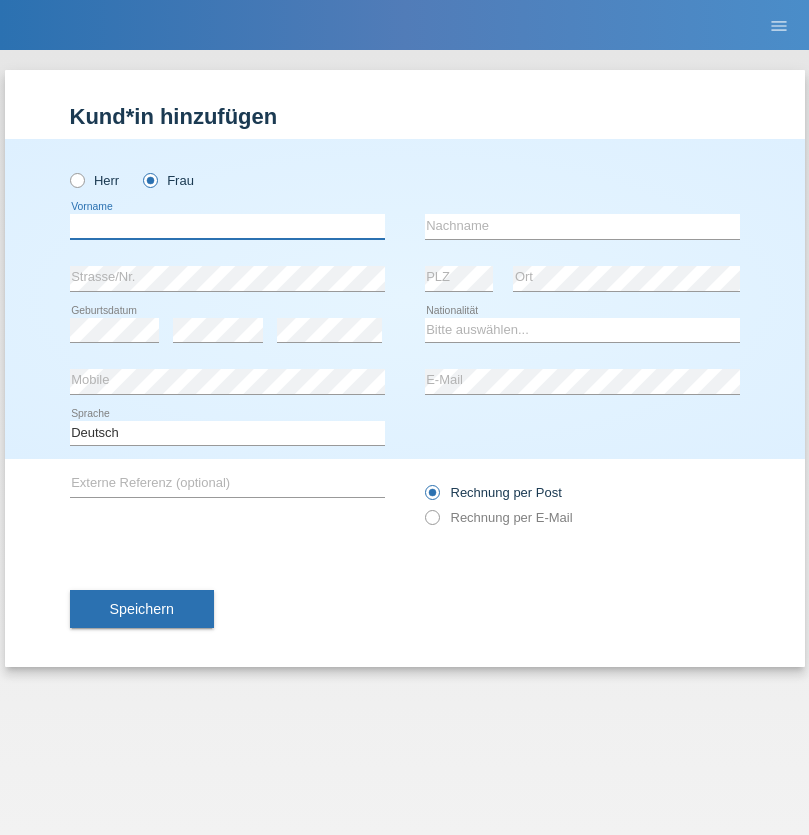 click at bounding box center [227, 226] 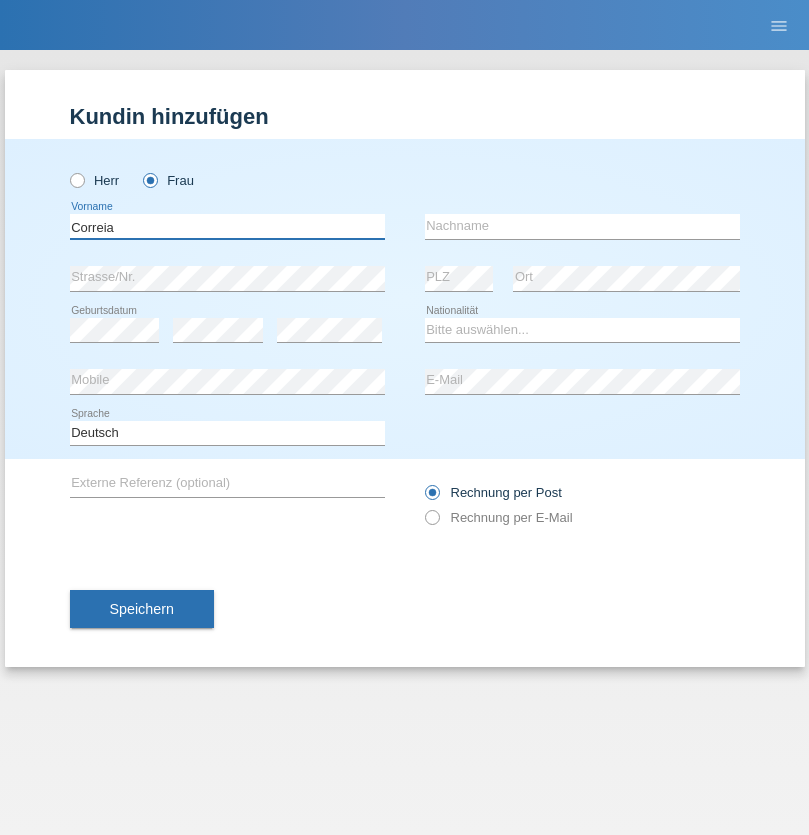 type on "Correia" 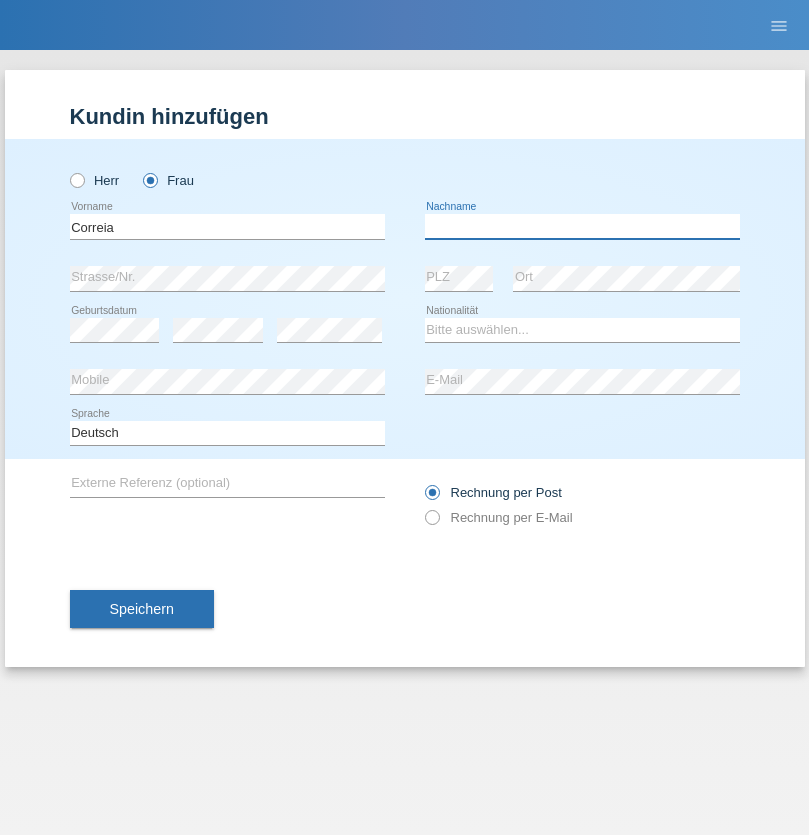 click at bounding box center (582, 226) 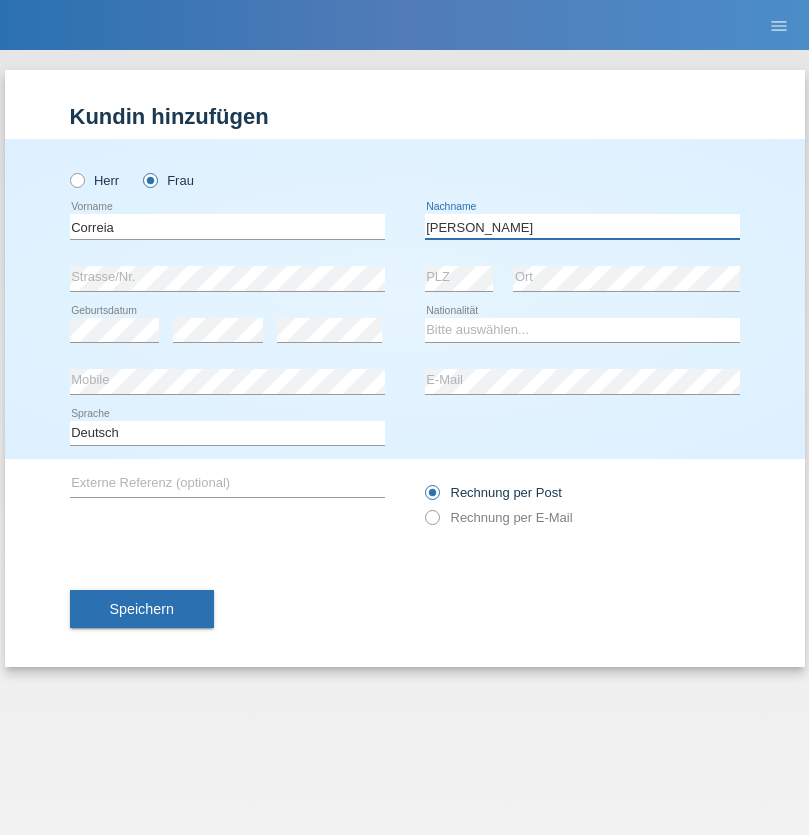 type on "[PERSON_NAME]" 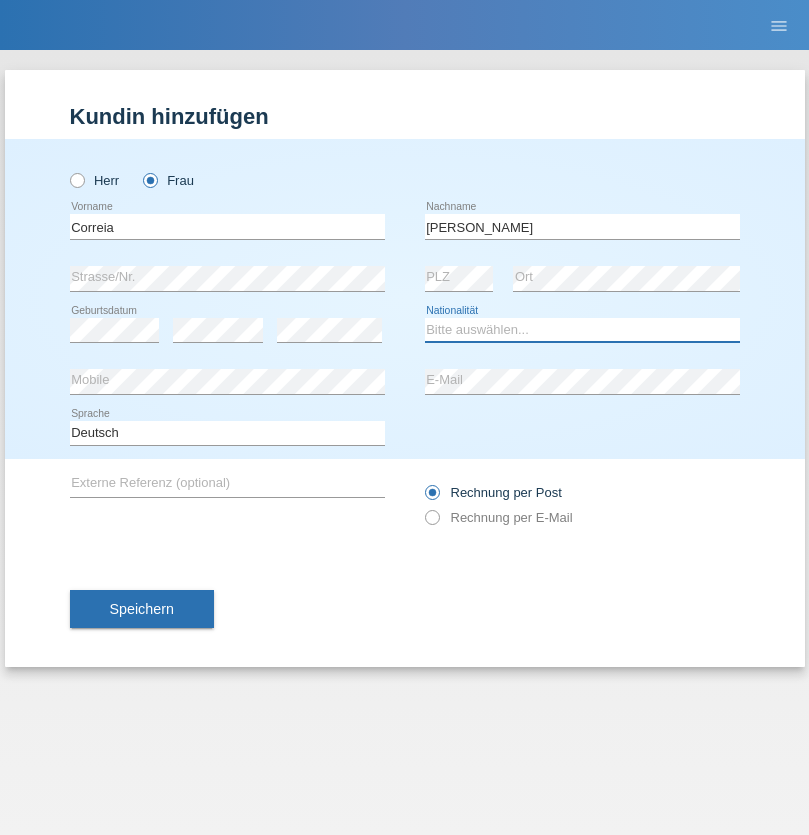 select on "CH" 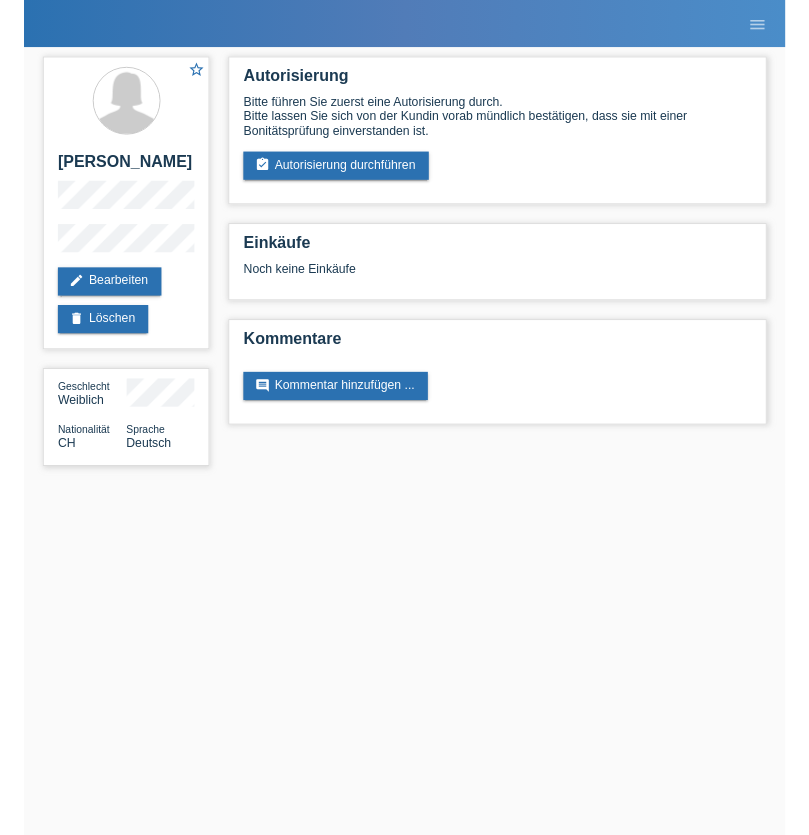 scroll, scrollTop: 0, scrollLeft: 0, axis: both 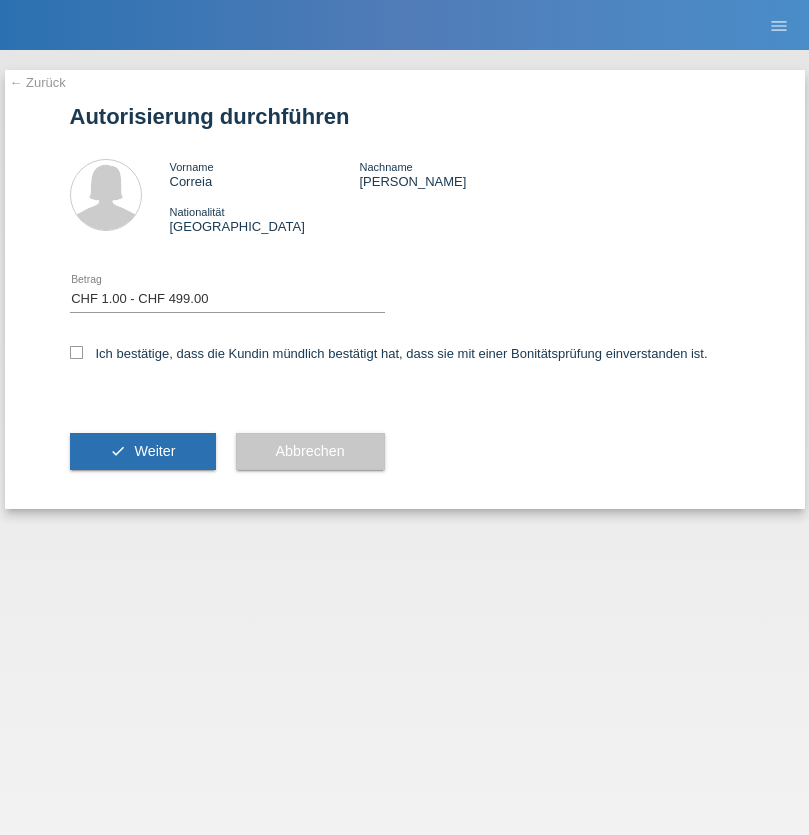 select on "1" 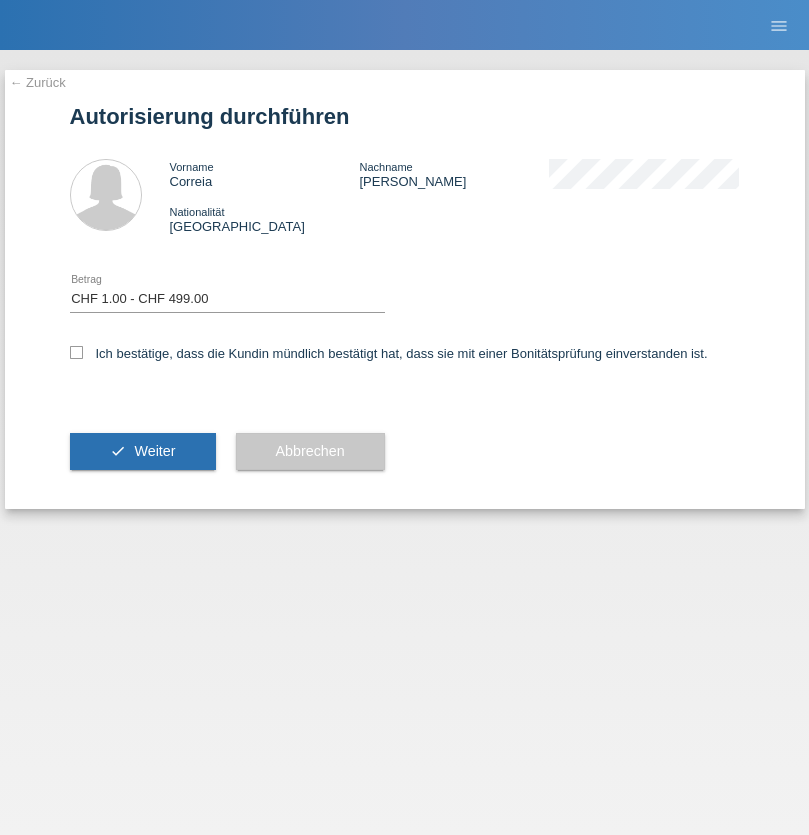 checkbox on "true" 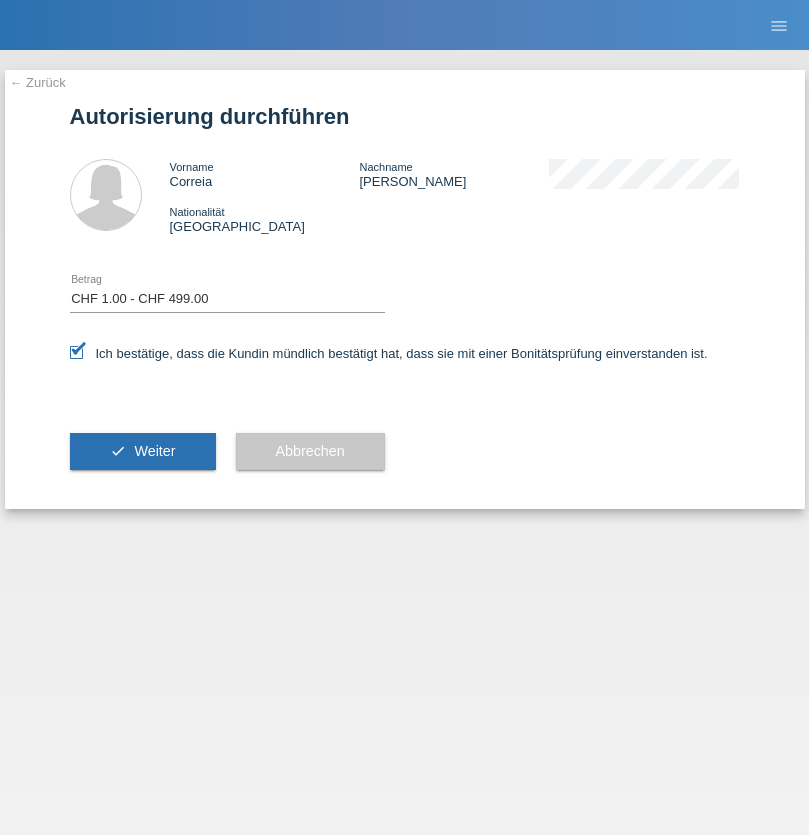 scroll, scrollTop: 0, scrollLeft: 0, axis: both 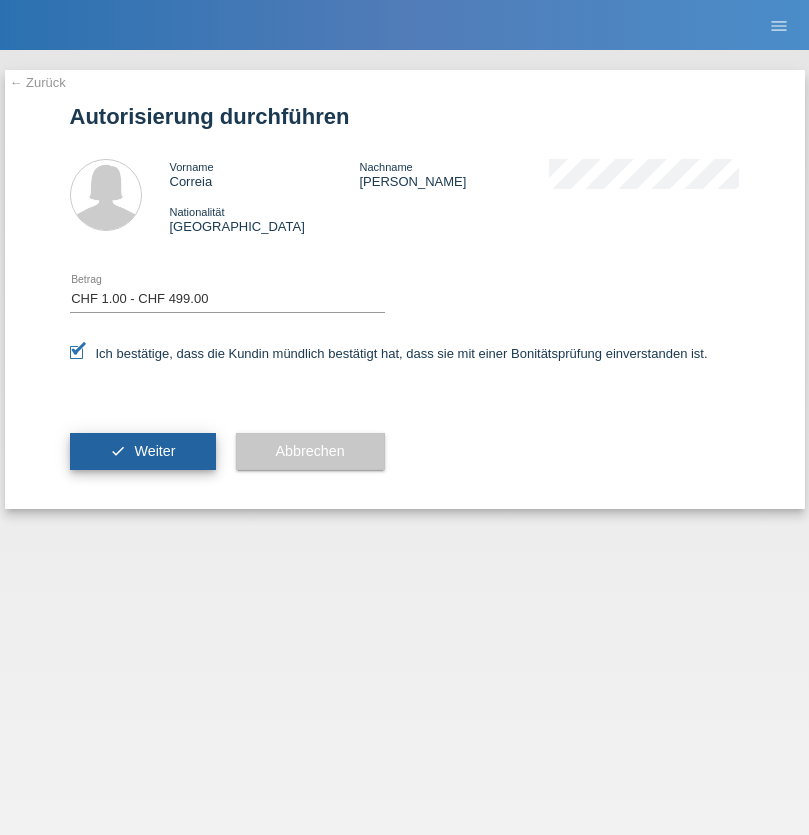 click on "Weiter" at bounding box center (154, 451) 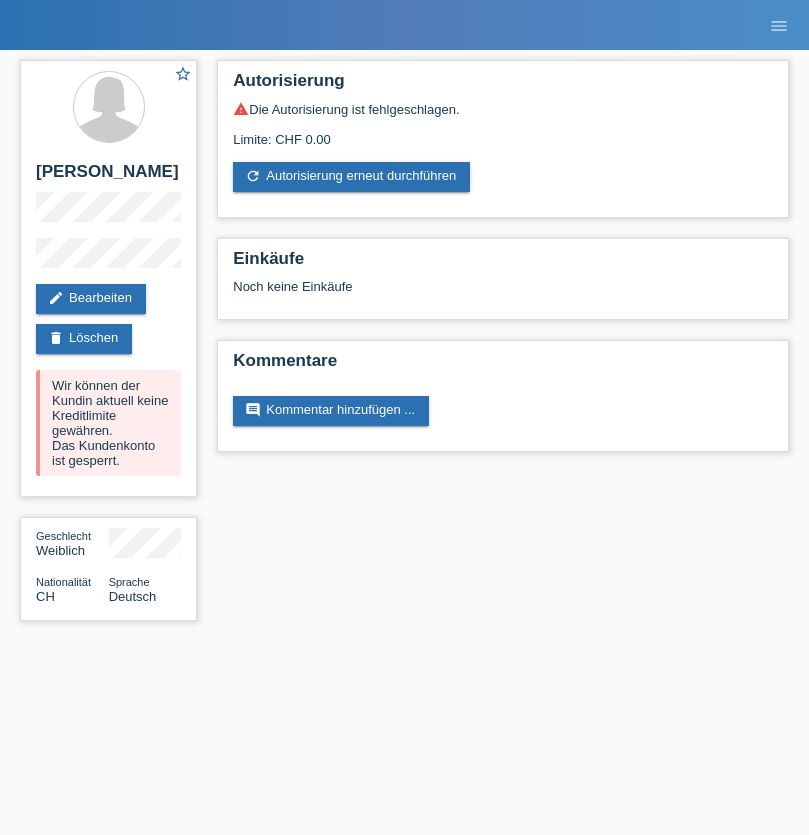 scroll, scrollTop: 0, scrollLeft: 0, axis: both 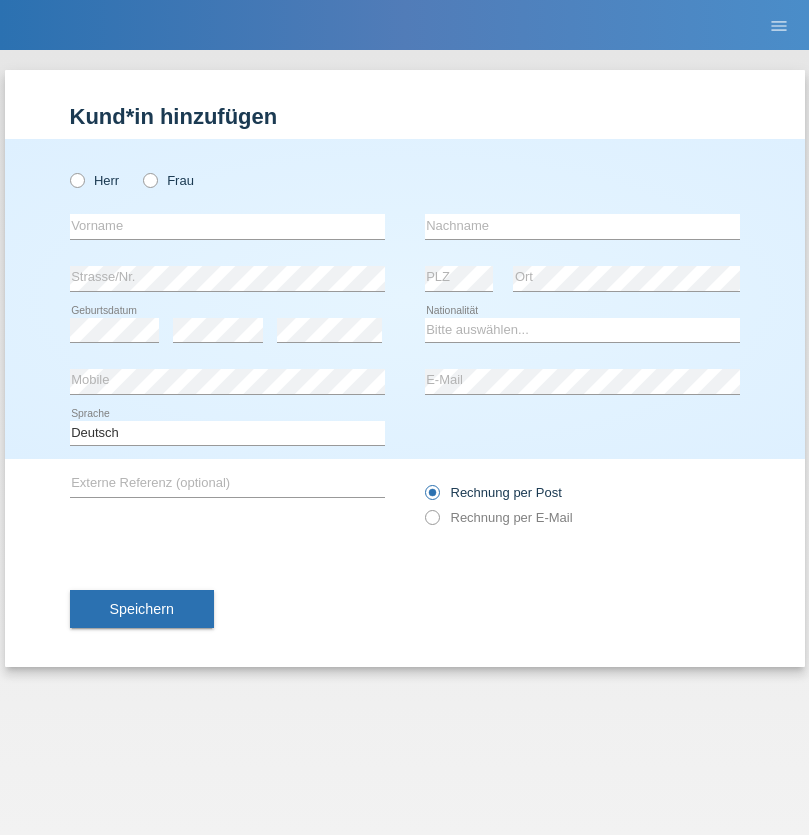 radio on "true" 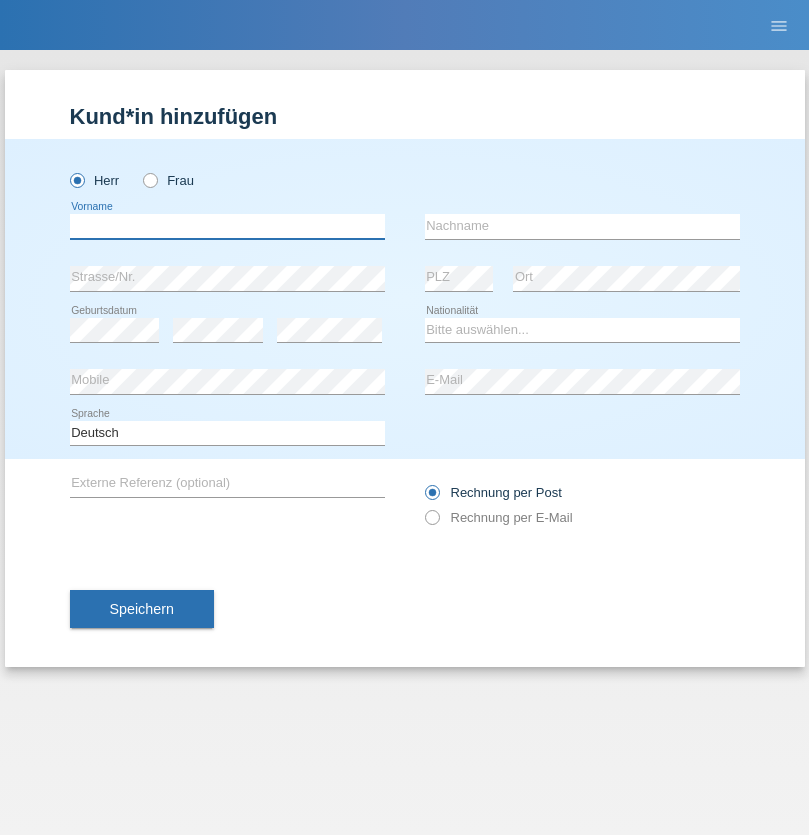 click at bounding box center (227, 226) 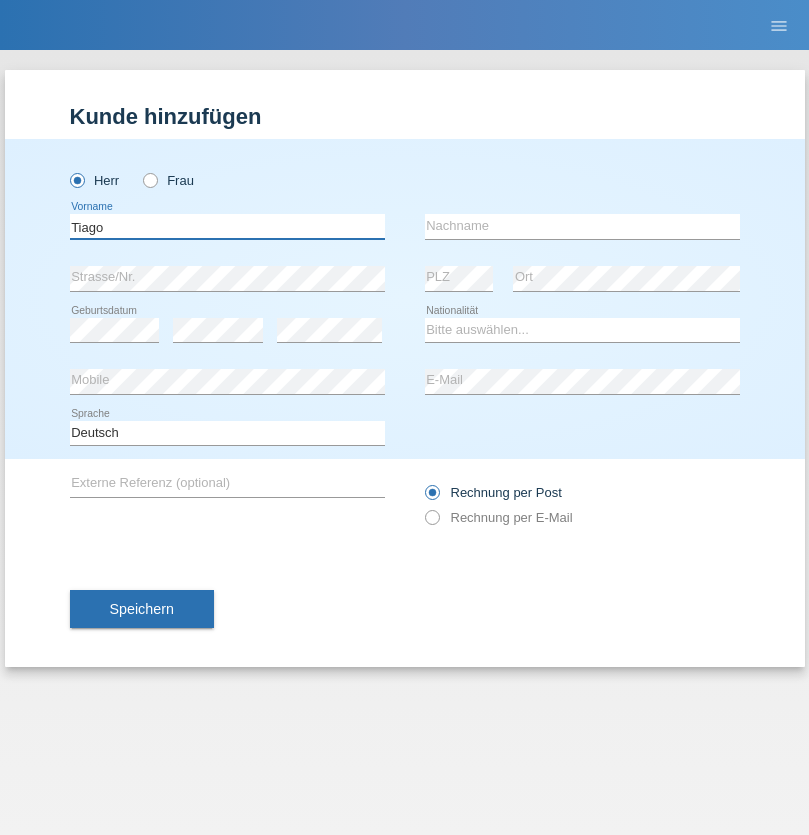 type on "Tiago" 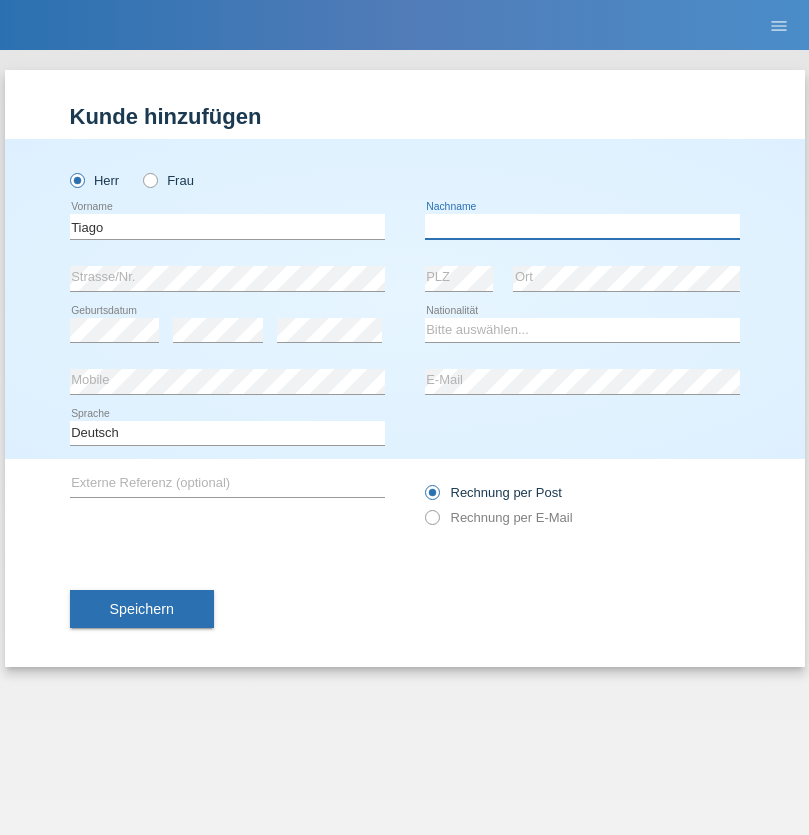 click at bounding box center [582, 226] 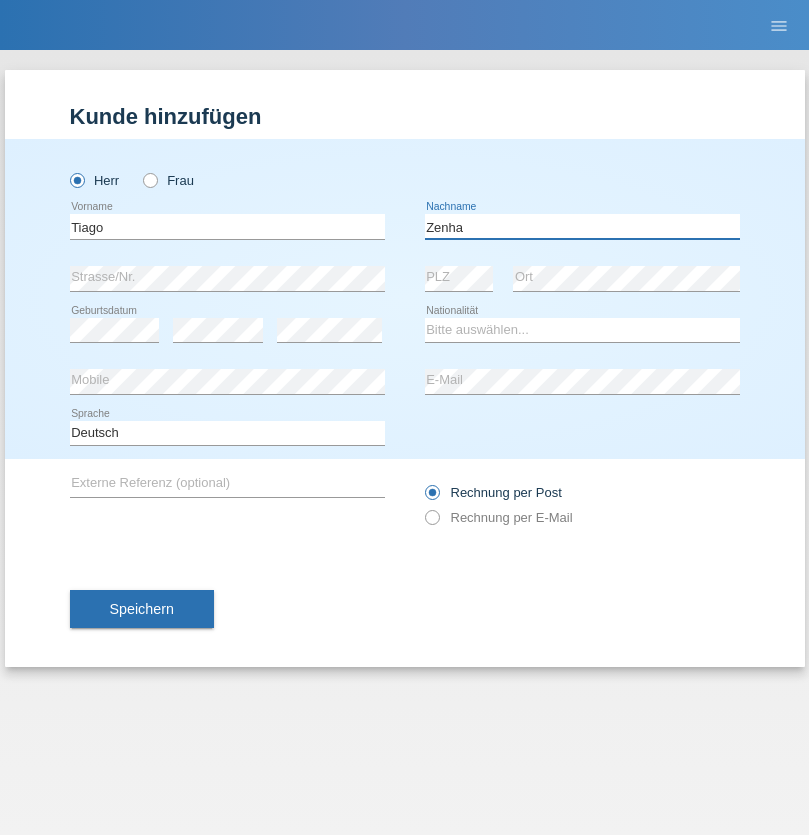 type on "Zenha" 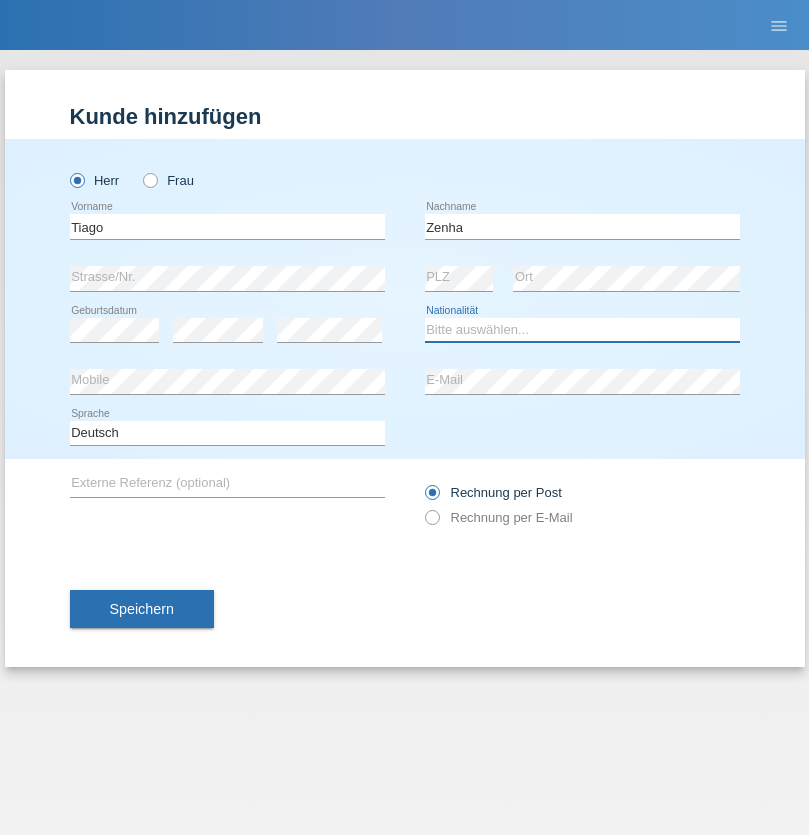 select on "CH" 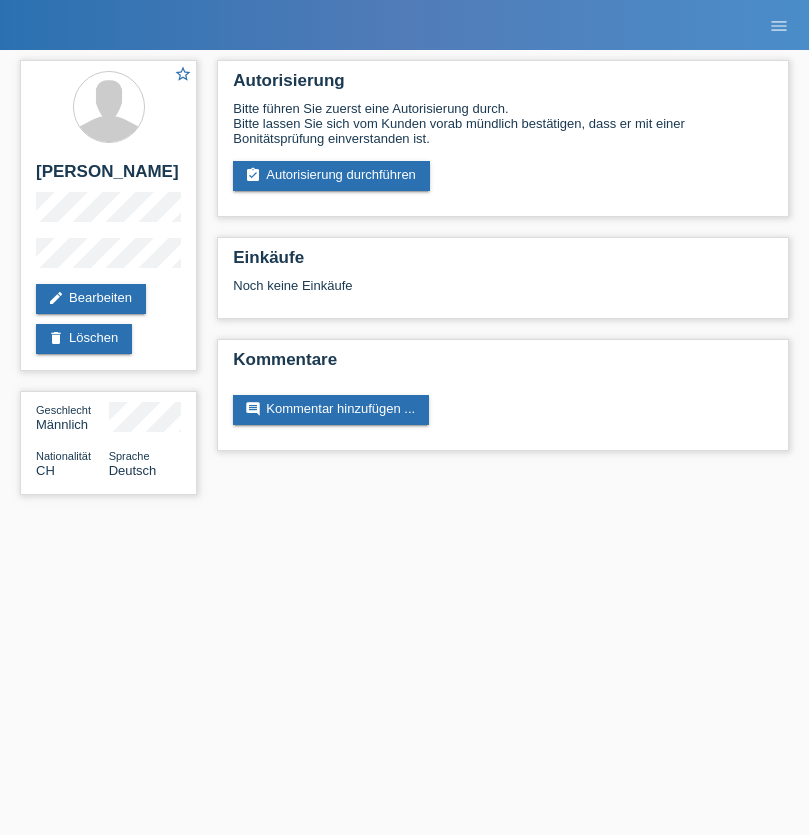 scroll, scrollTop: 0, scrollLeft: 0, axis: both 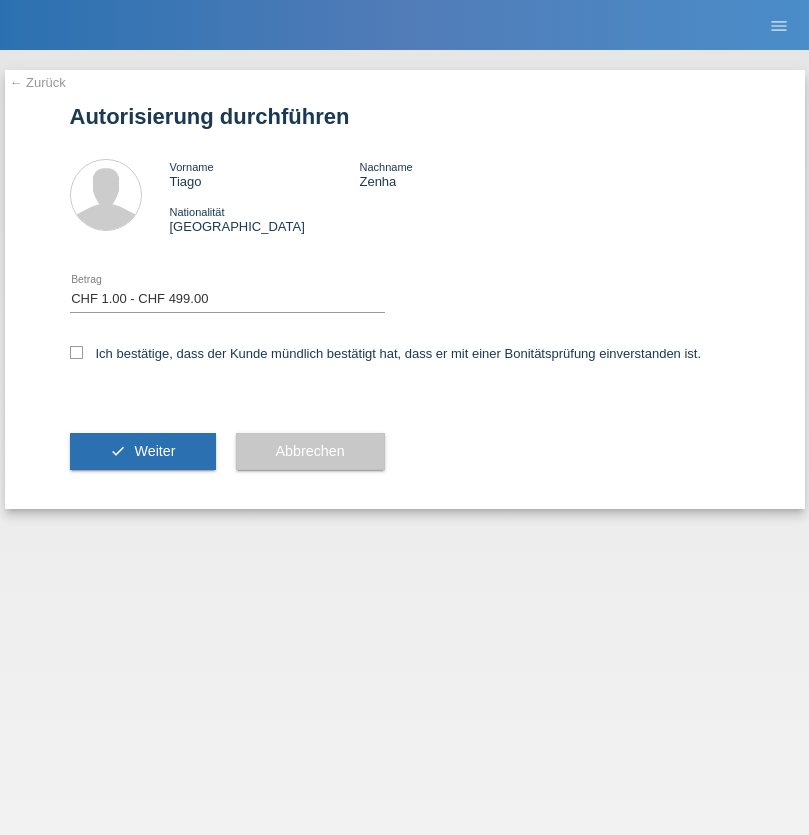 select on "1" 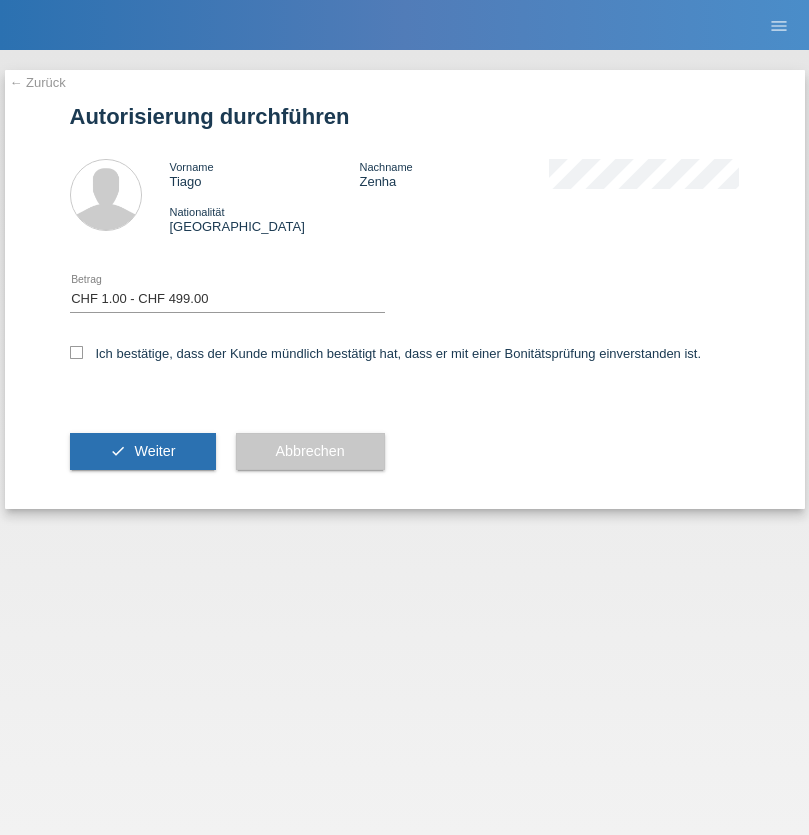 checkbox on "true" 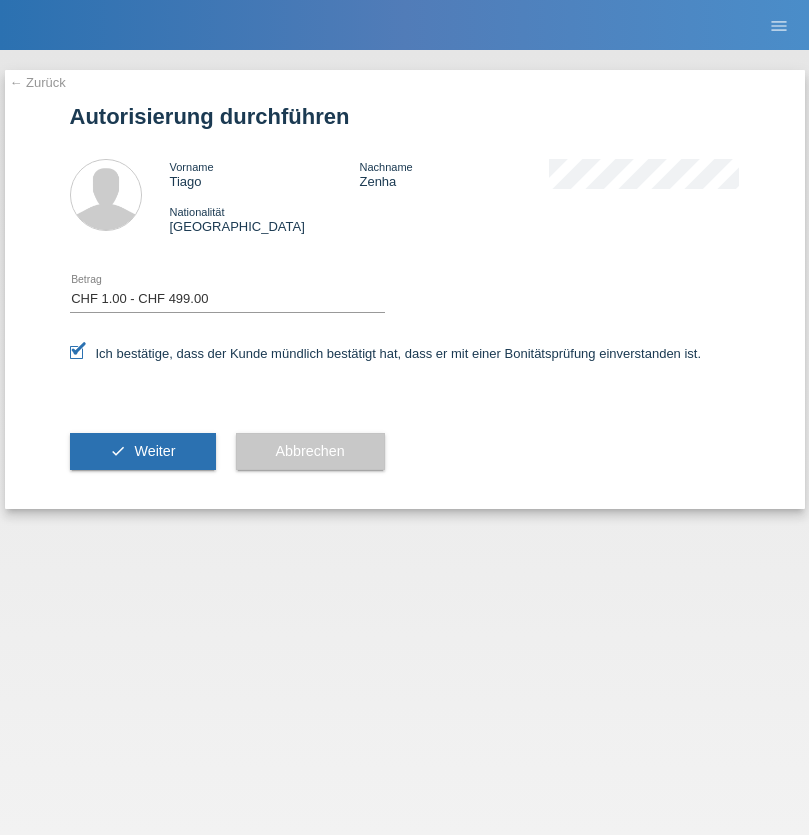 scroll, scrollTop: 0, scrollLeft: 0, axis: both 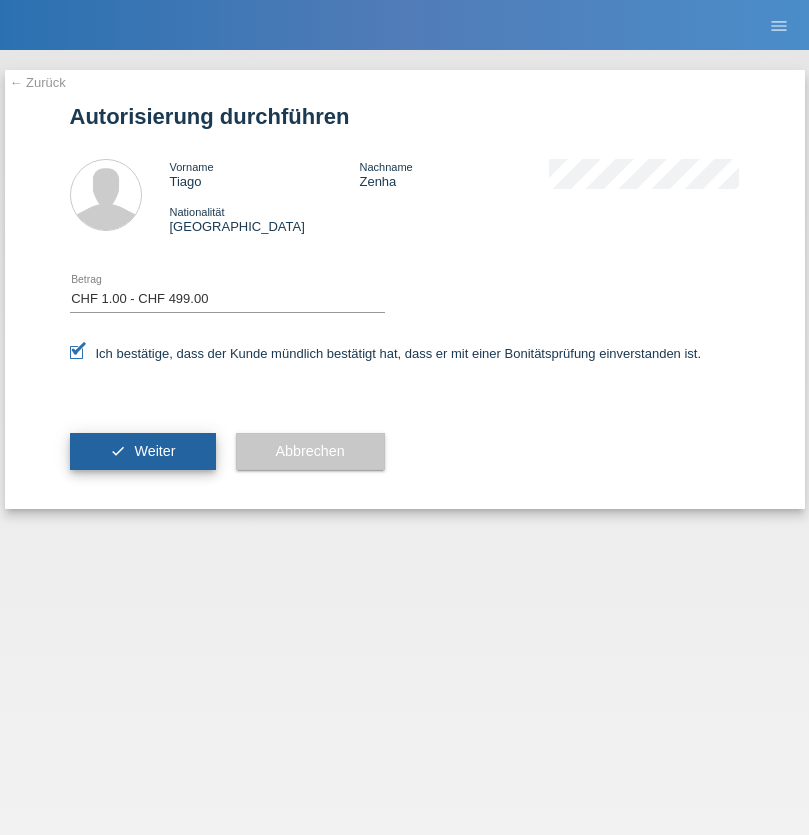 click on "Weiter" at bounding box center (154, 451) 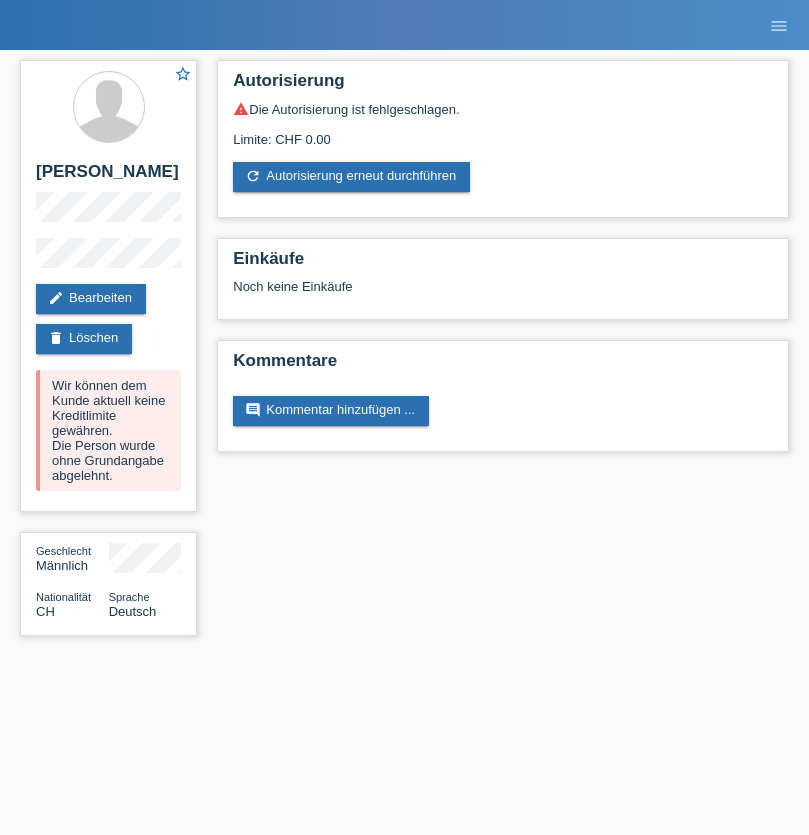 scroll, scrollTop: 0, scrollLeft: 0, axis: both 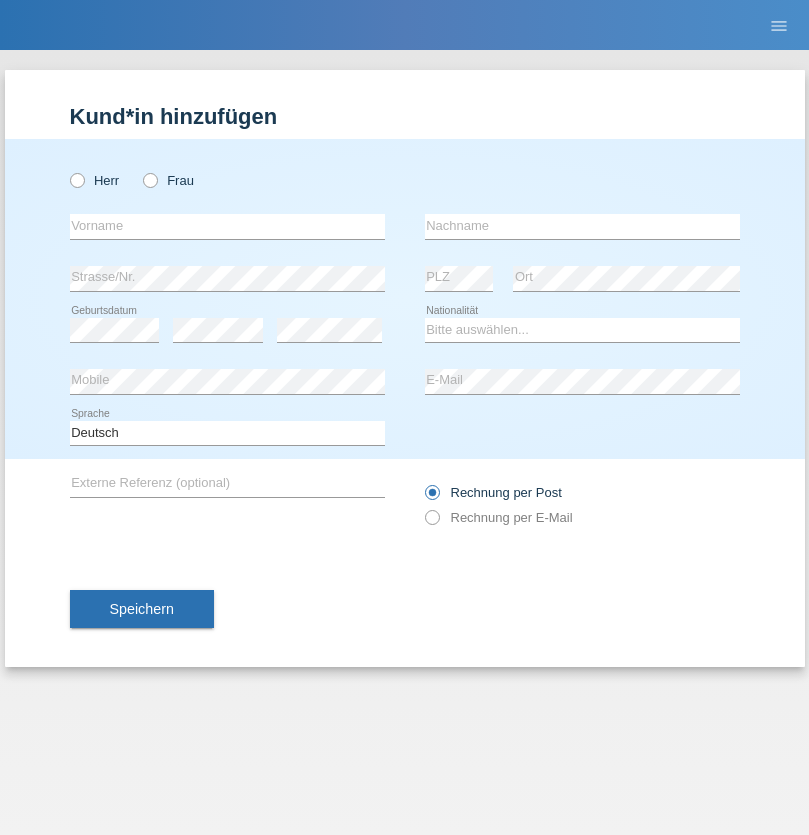 radio on "true" 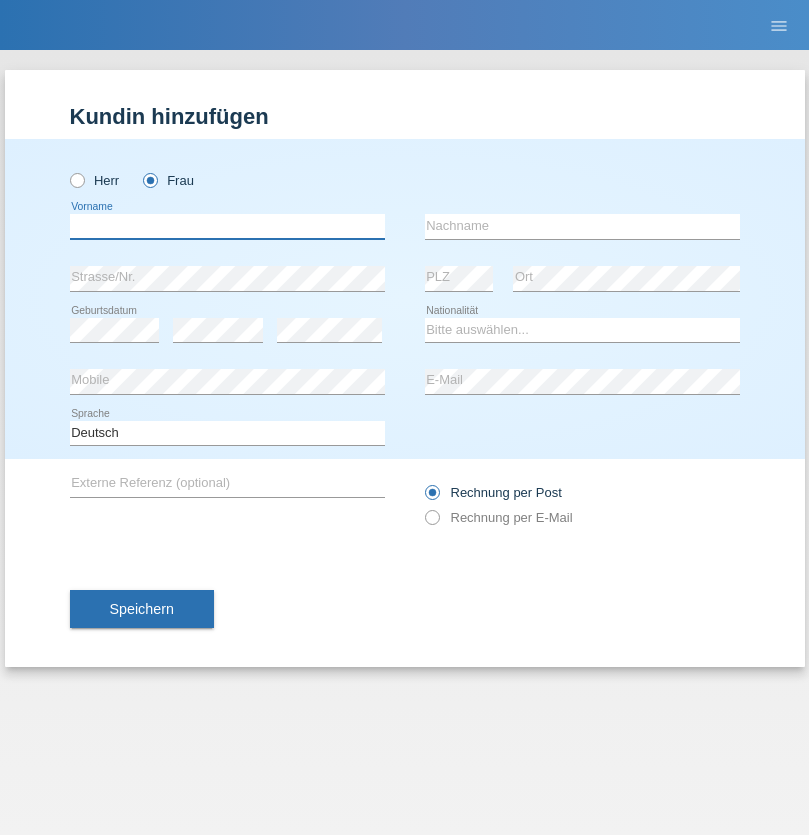 click at bounding box center [227, 226] 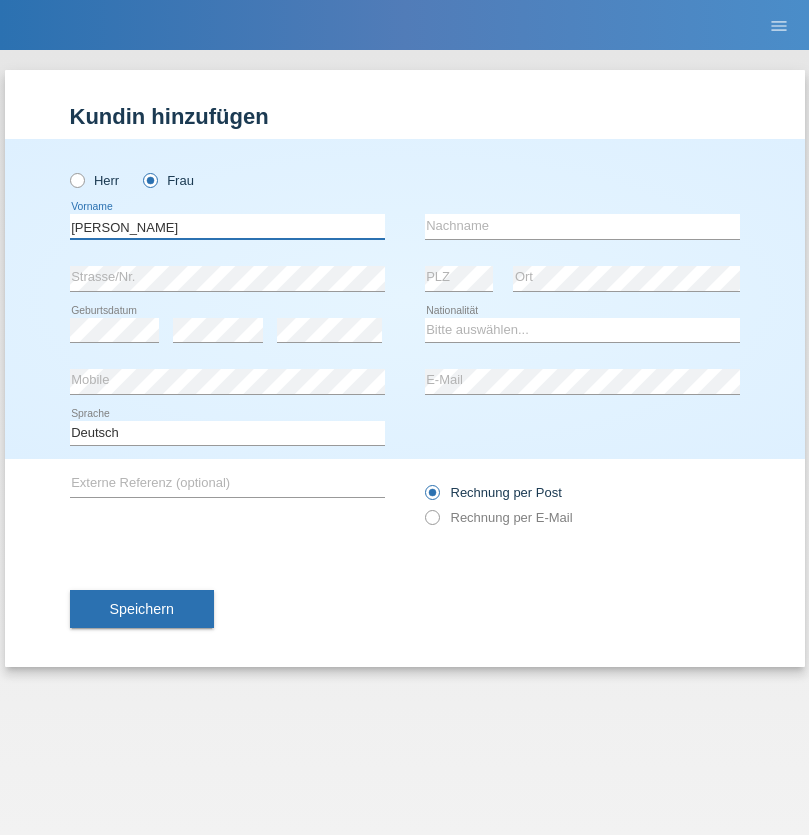 type on "Melanie" 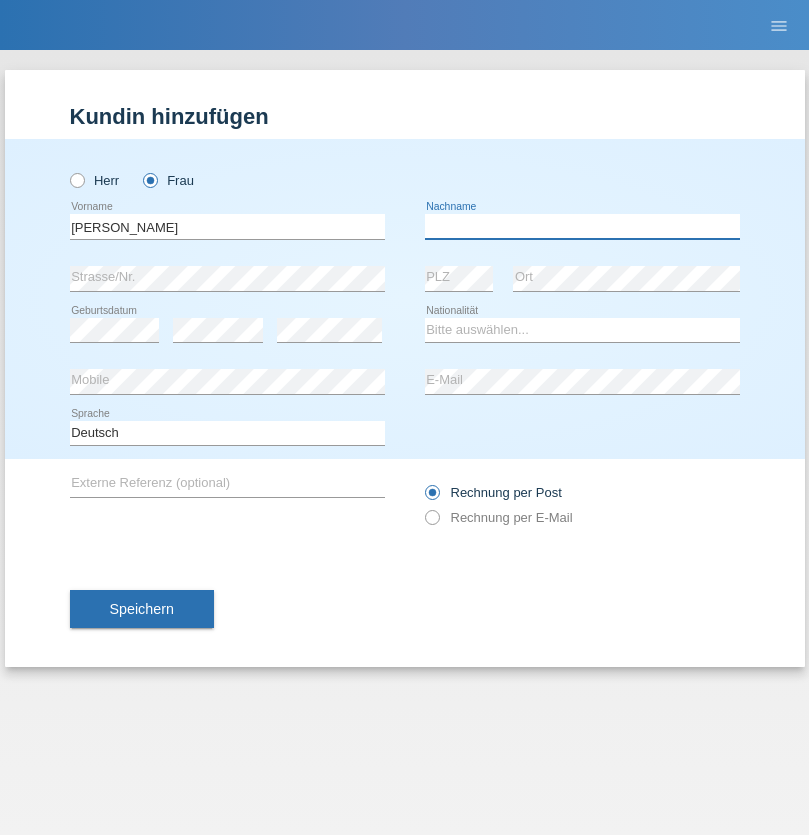 click at bounding box center [582, 226] 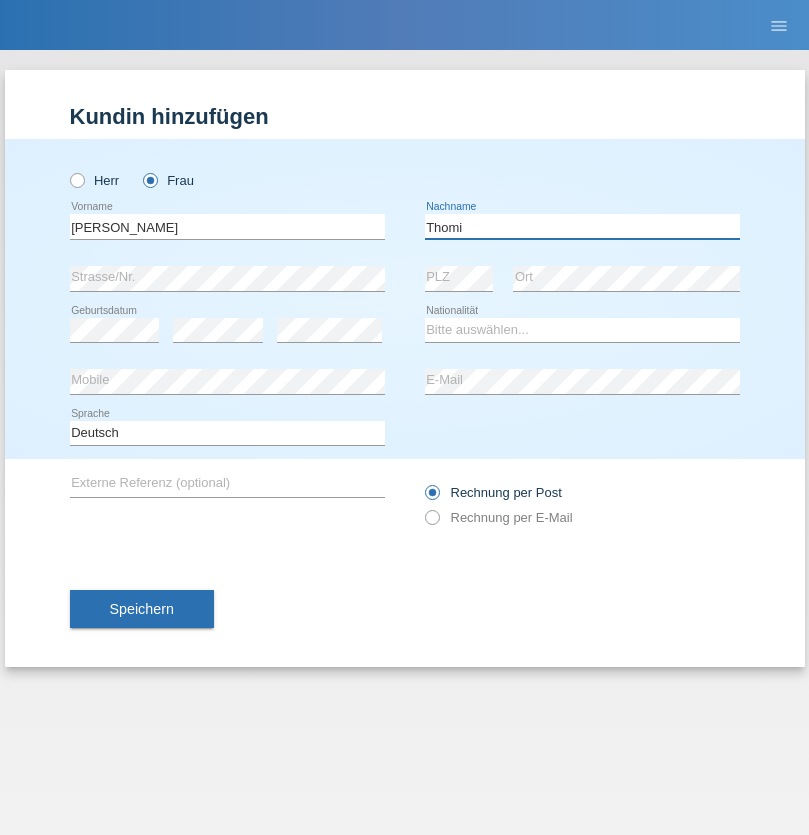 type on "Thomi" 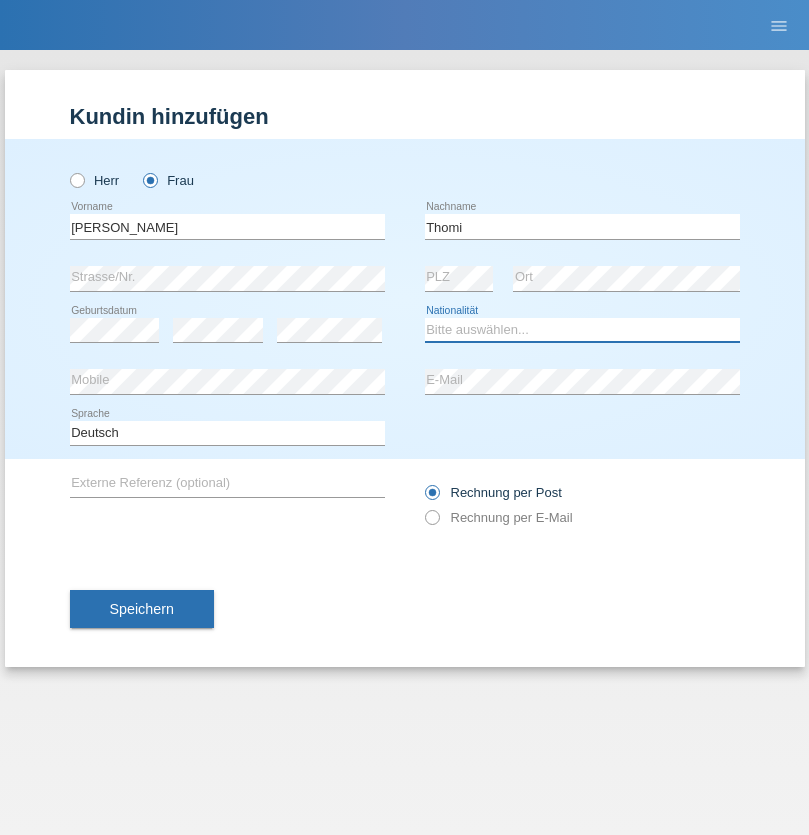 select on "CH" 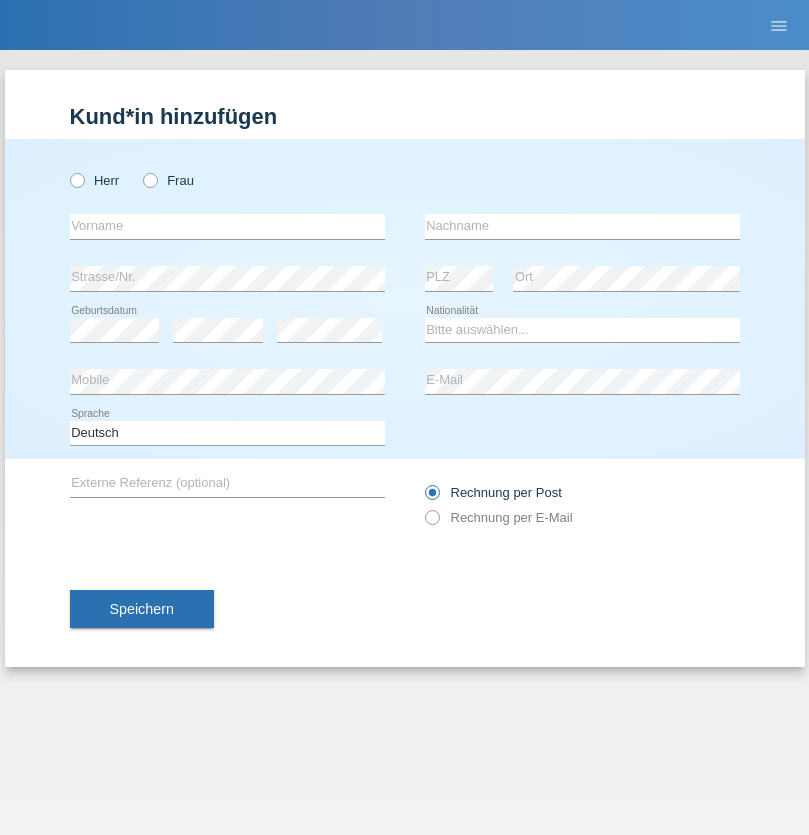 scroll, scrollTop: 0, scrollLeft: 0, axis: both 